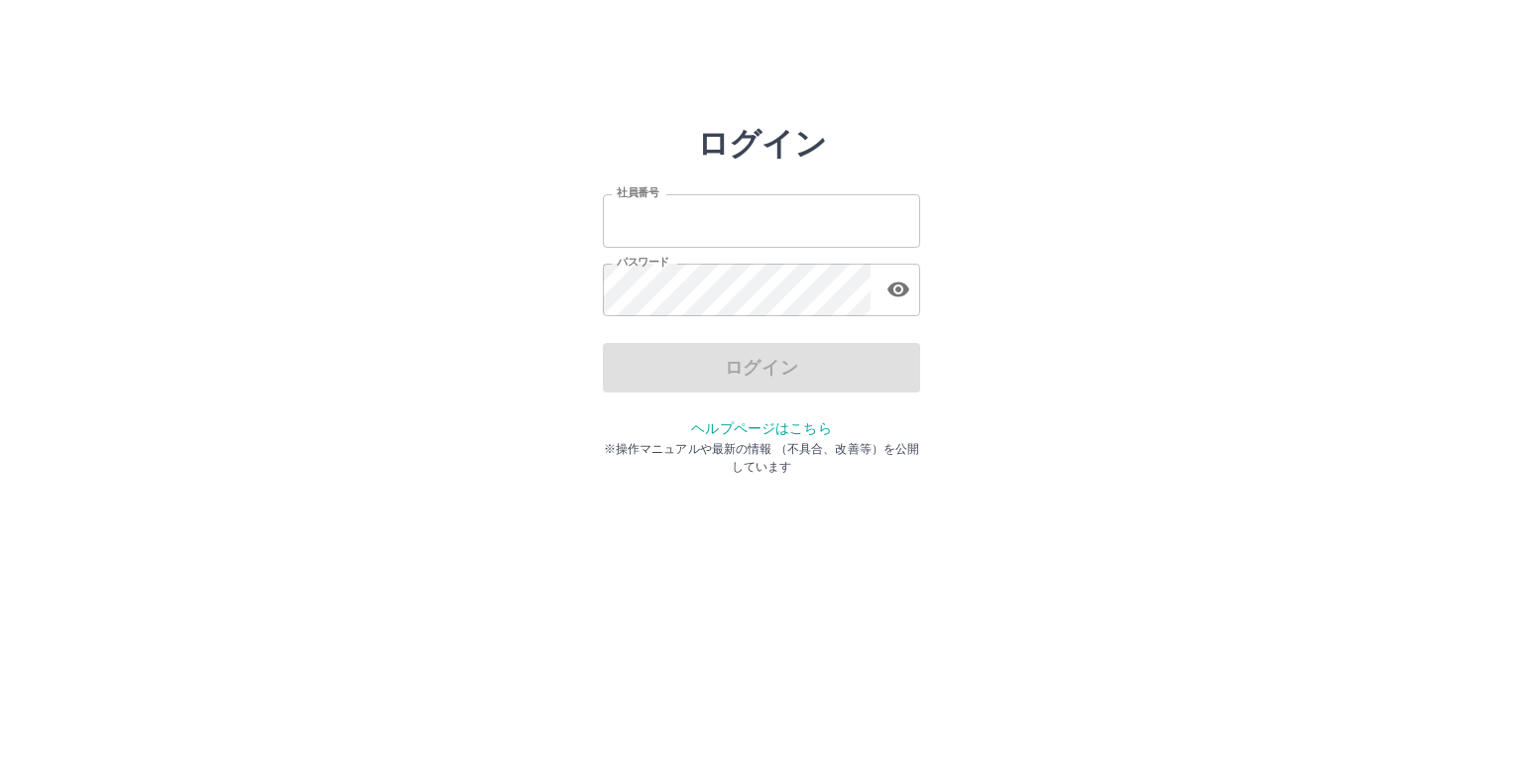 scroll, scrollTop: 0, scrollLeft: 0, axis: both 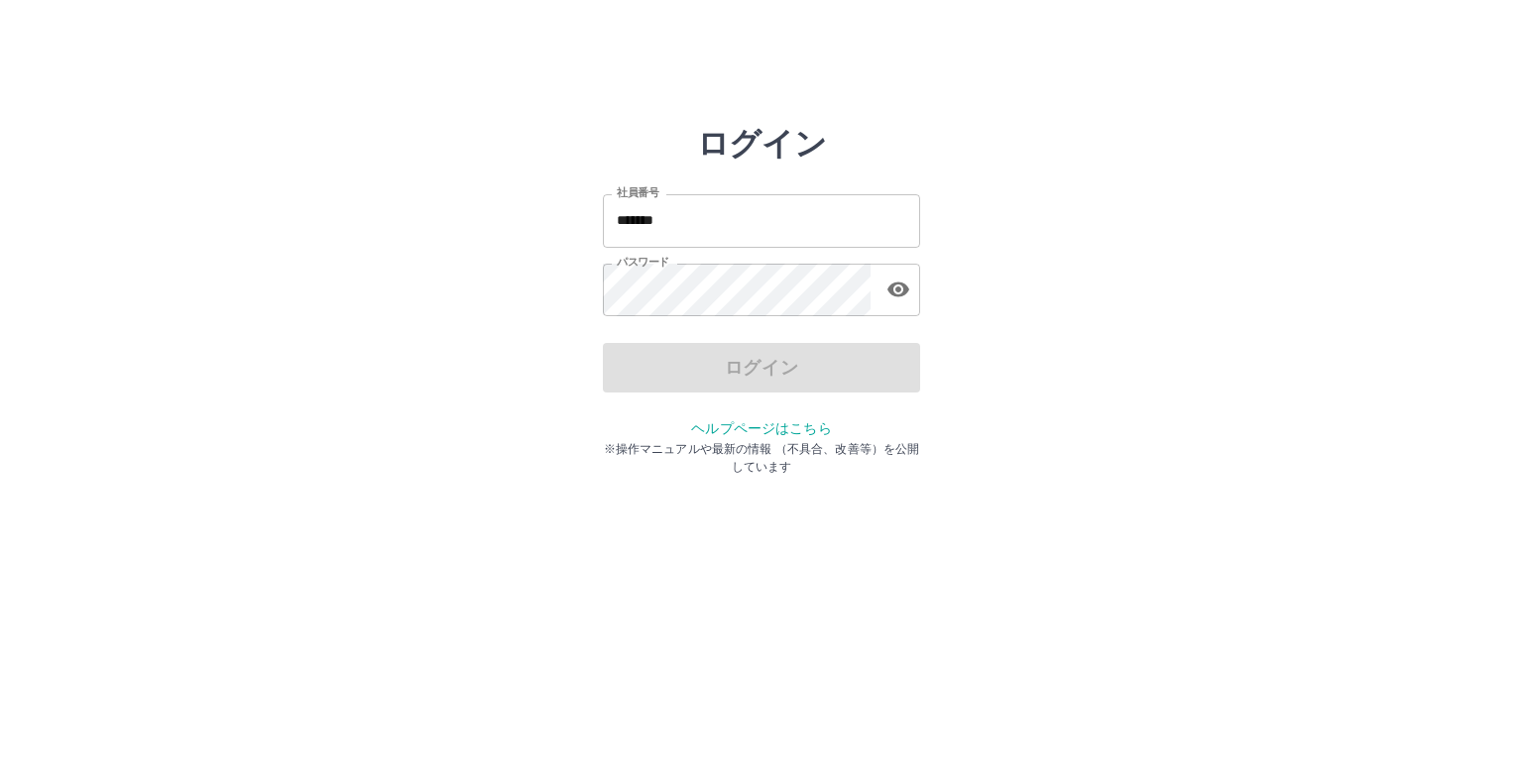 click on "*******" at bounding box center [762, 220] 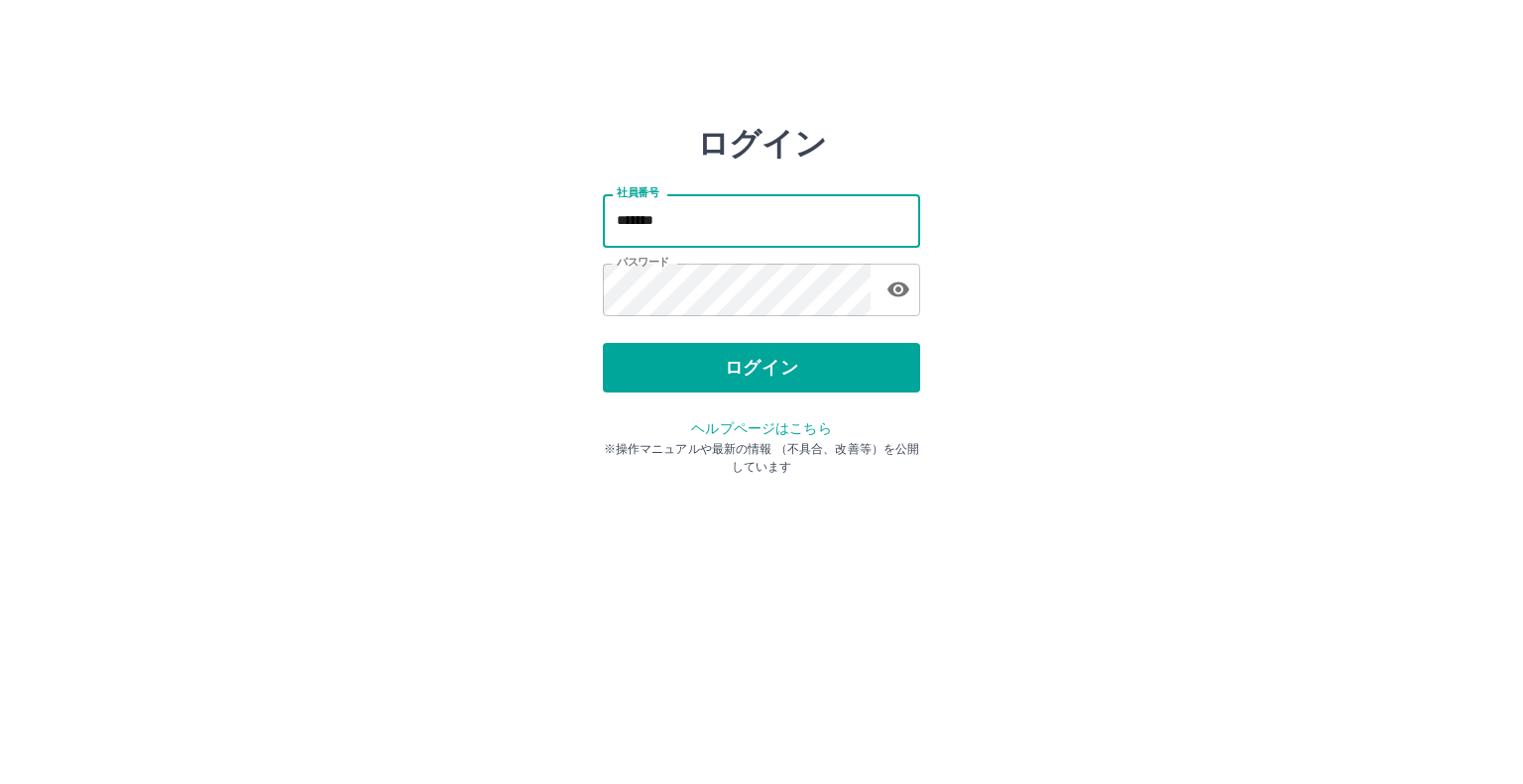 type on "*******" 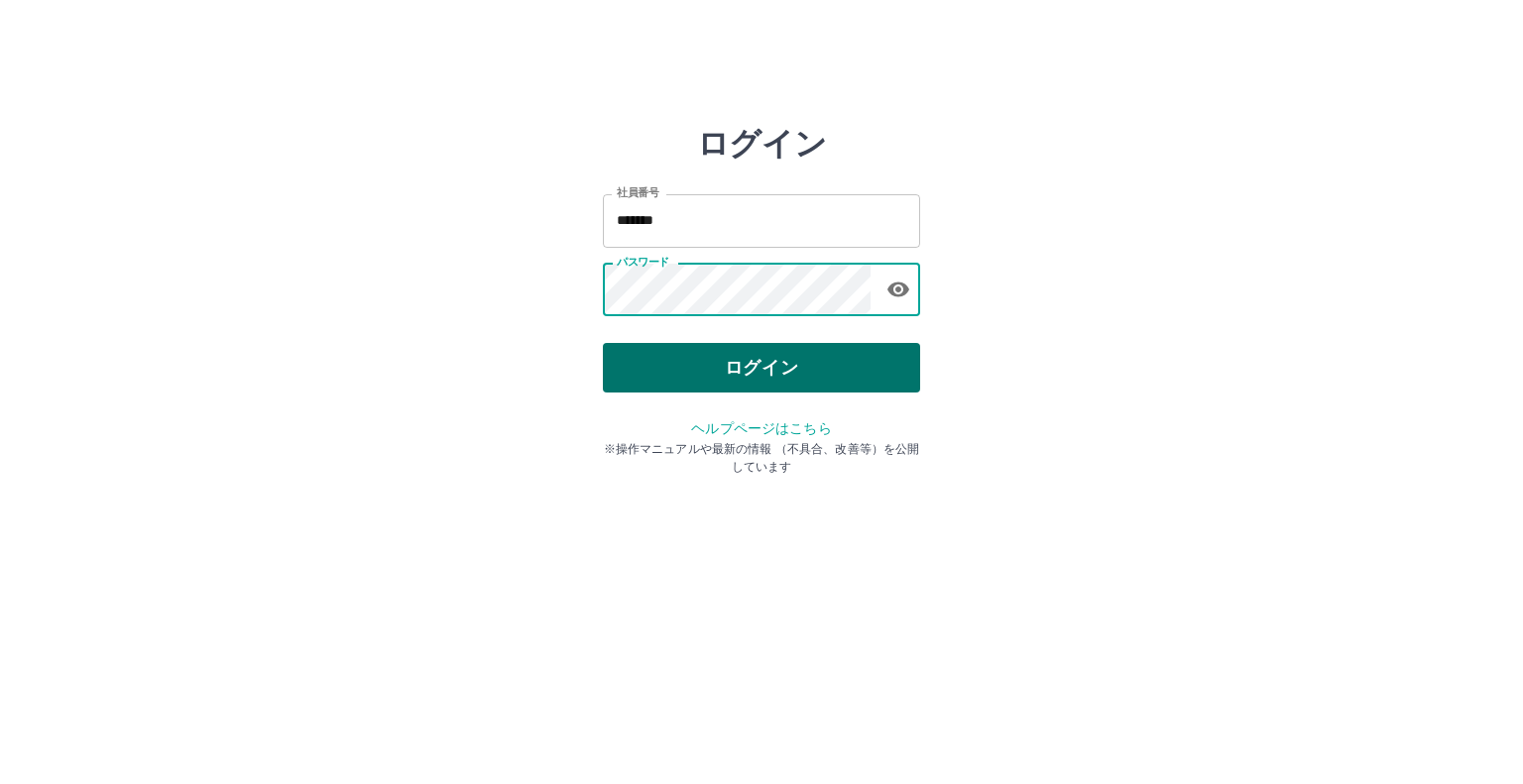 click on "ログイン" at bounding box center [762, 368] 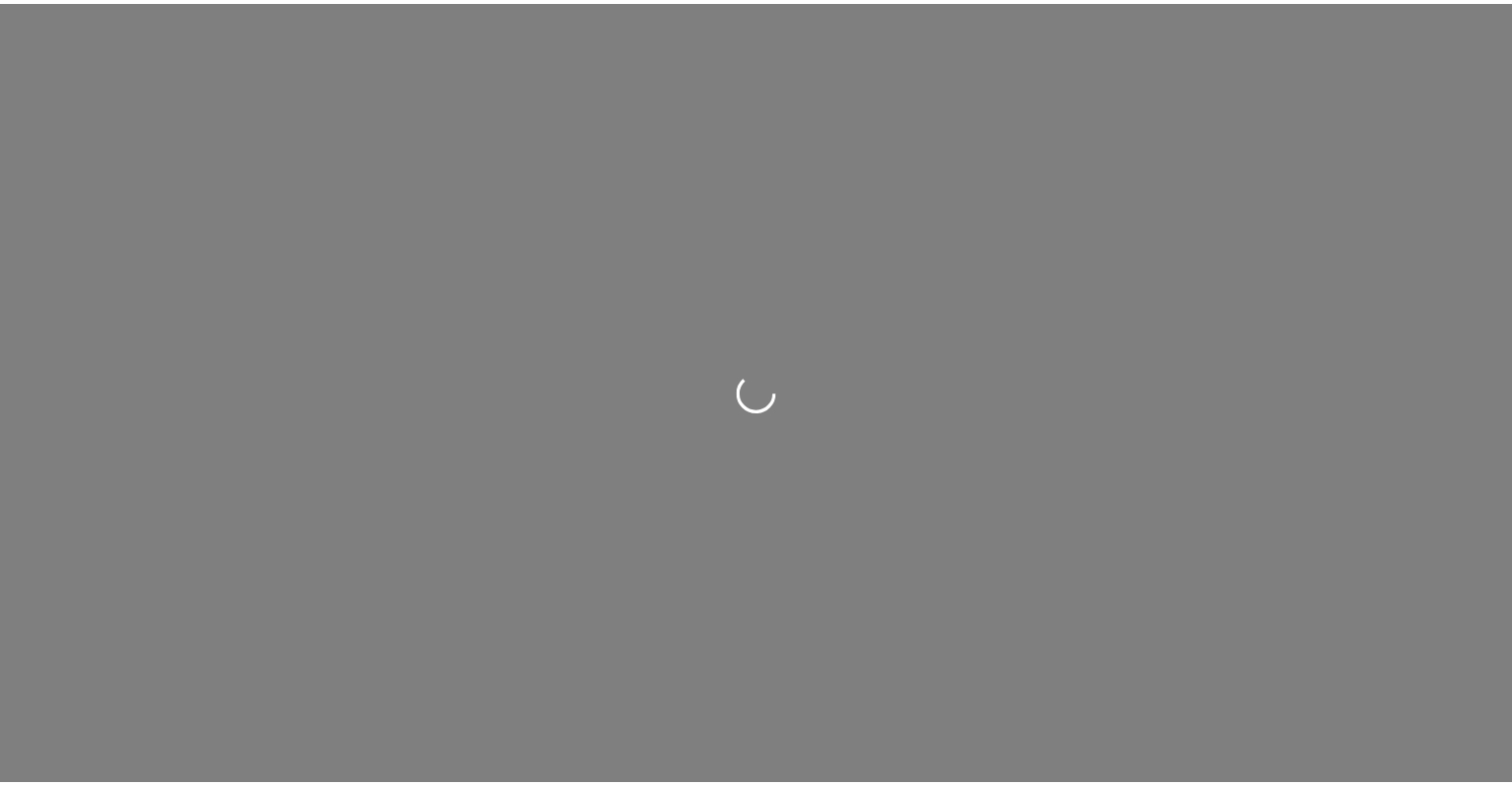scroll, scrollTop: 0, scrollLeft: 0, axis: both 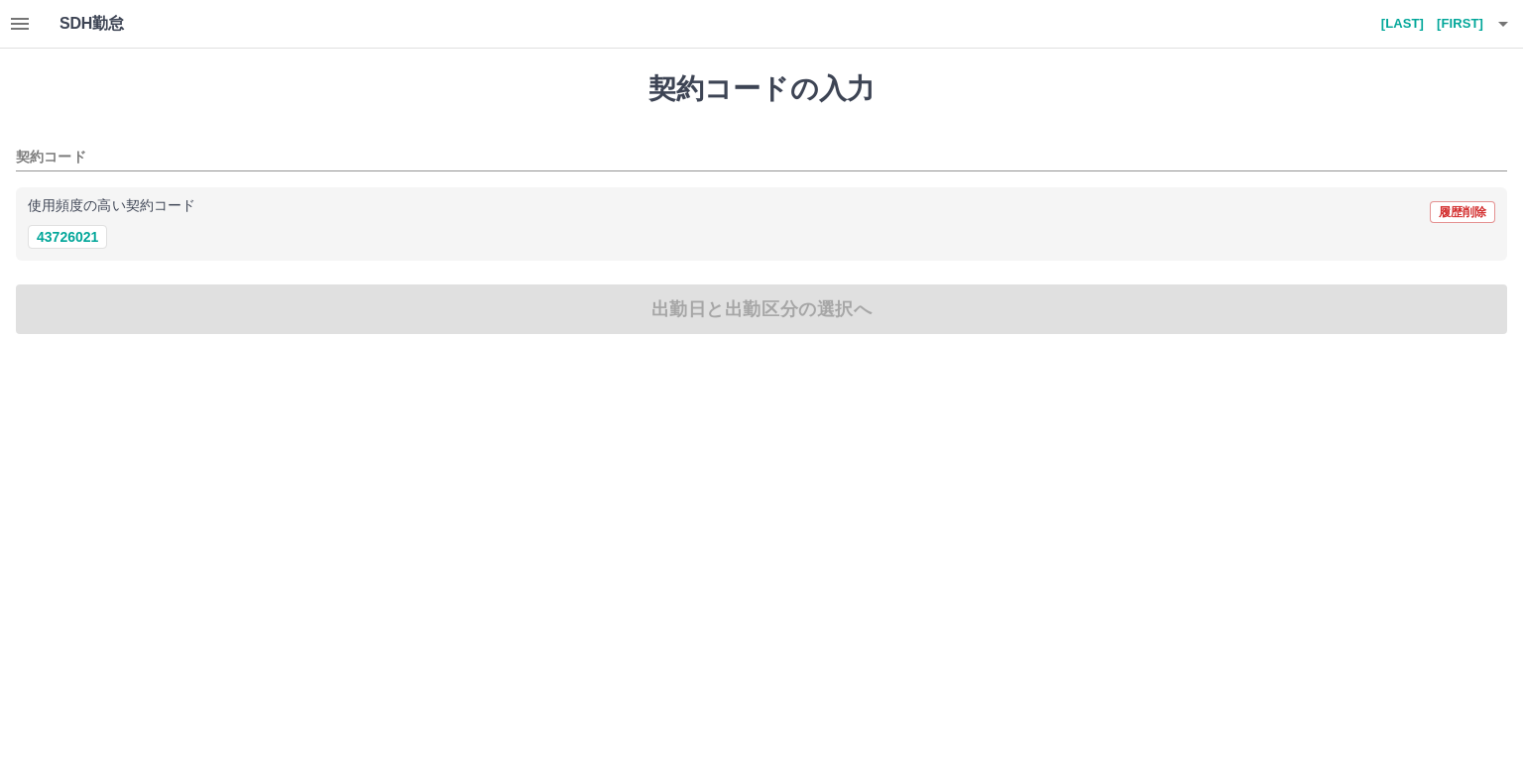 click 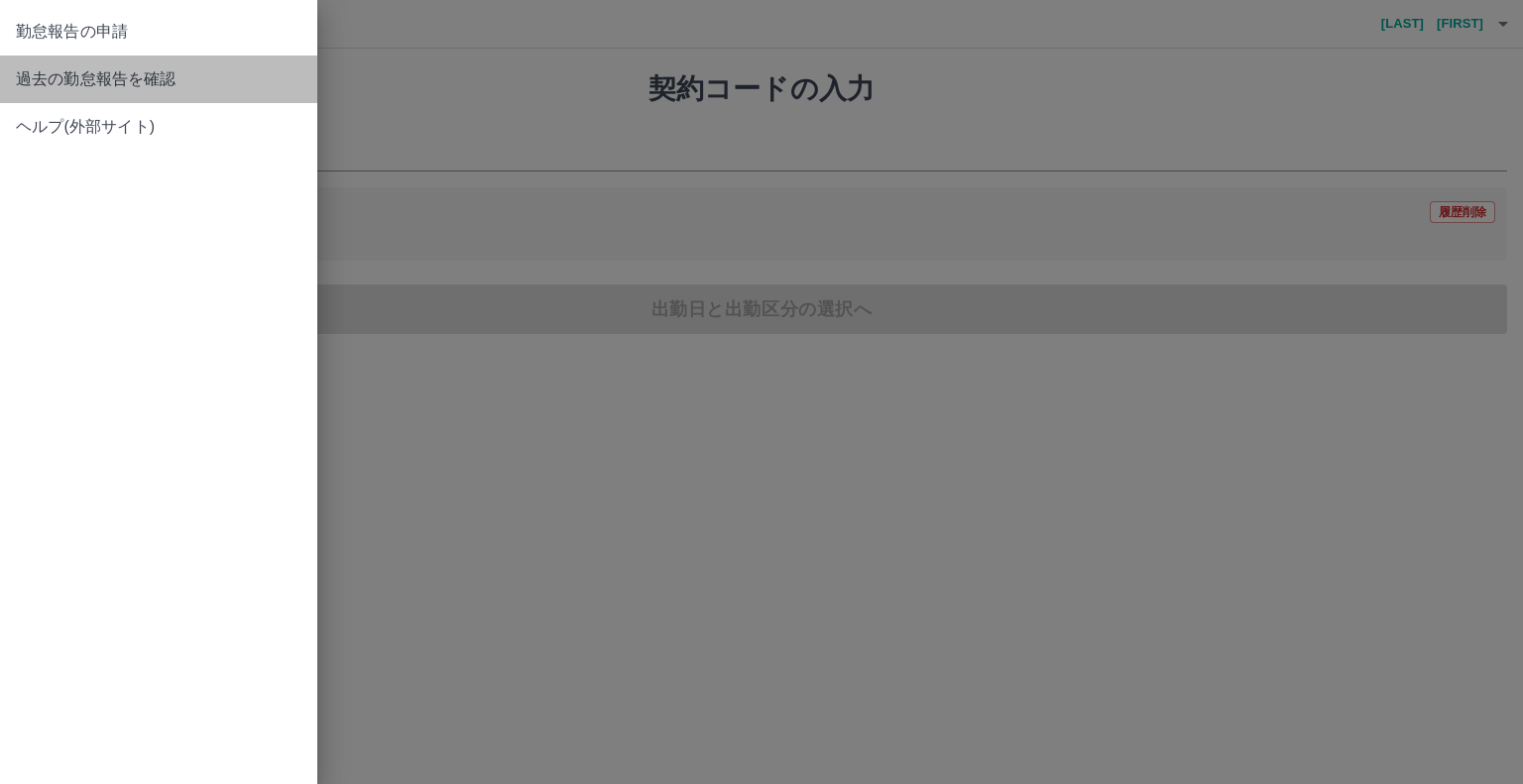 click on "過去の勤怠報告を確認" at bounding box center (159, 79) 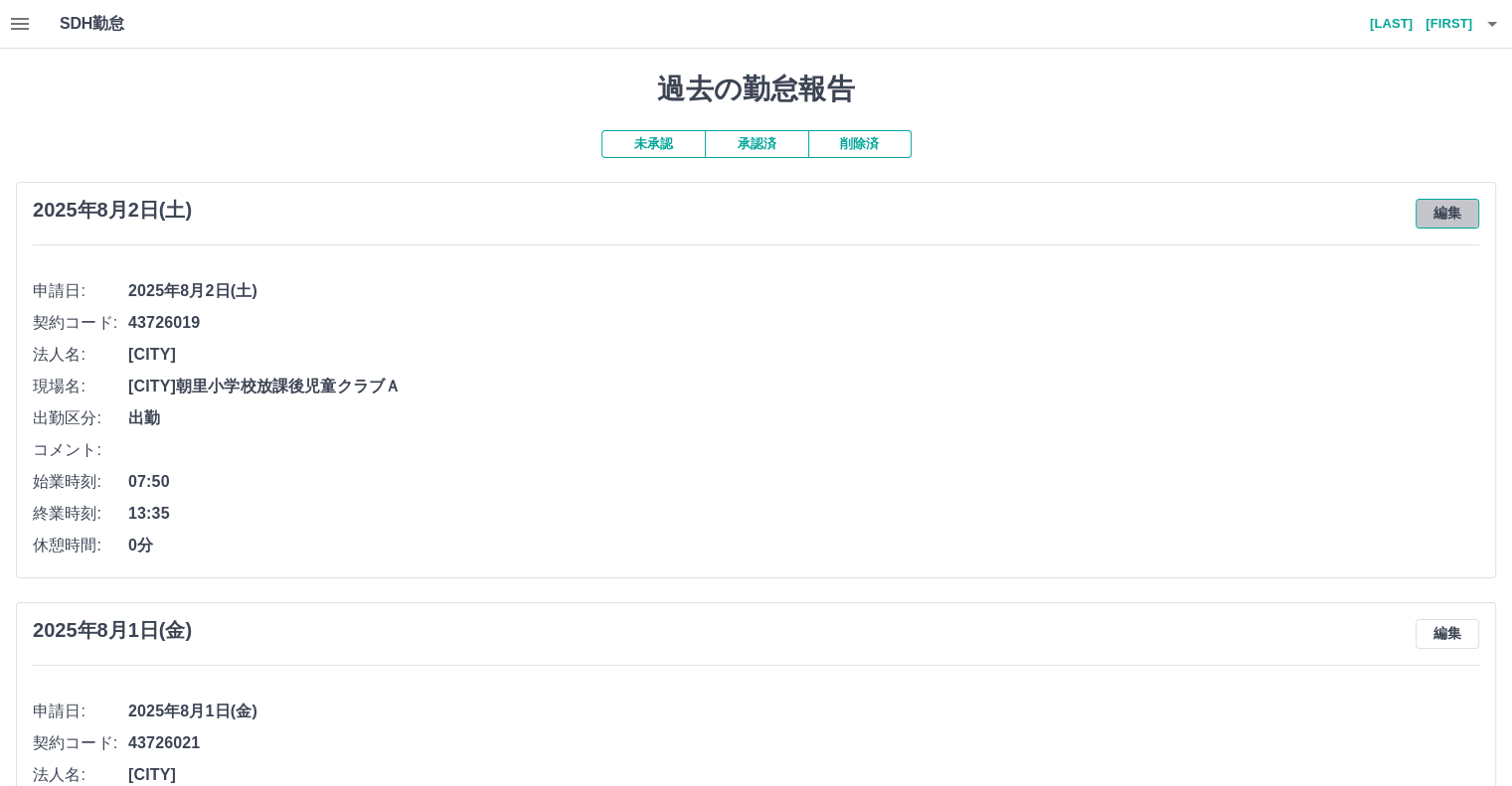 click on "編集" at bounding box center (1447, 214) 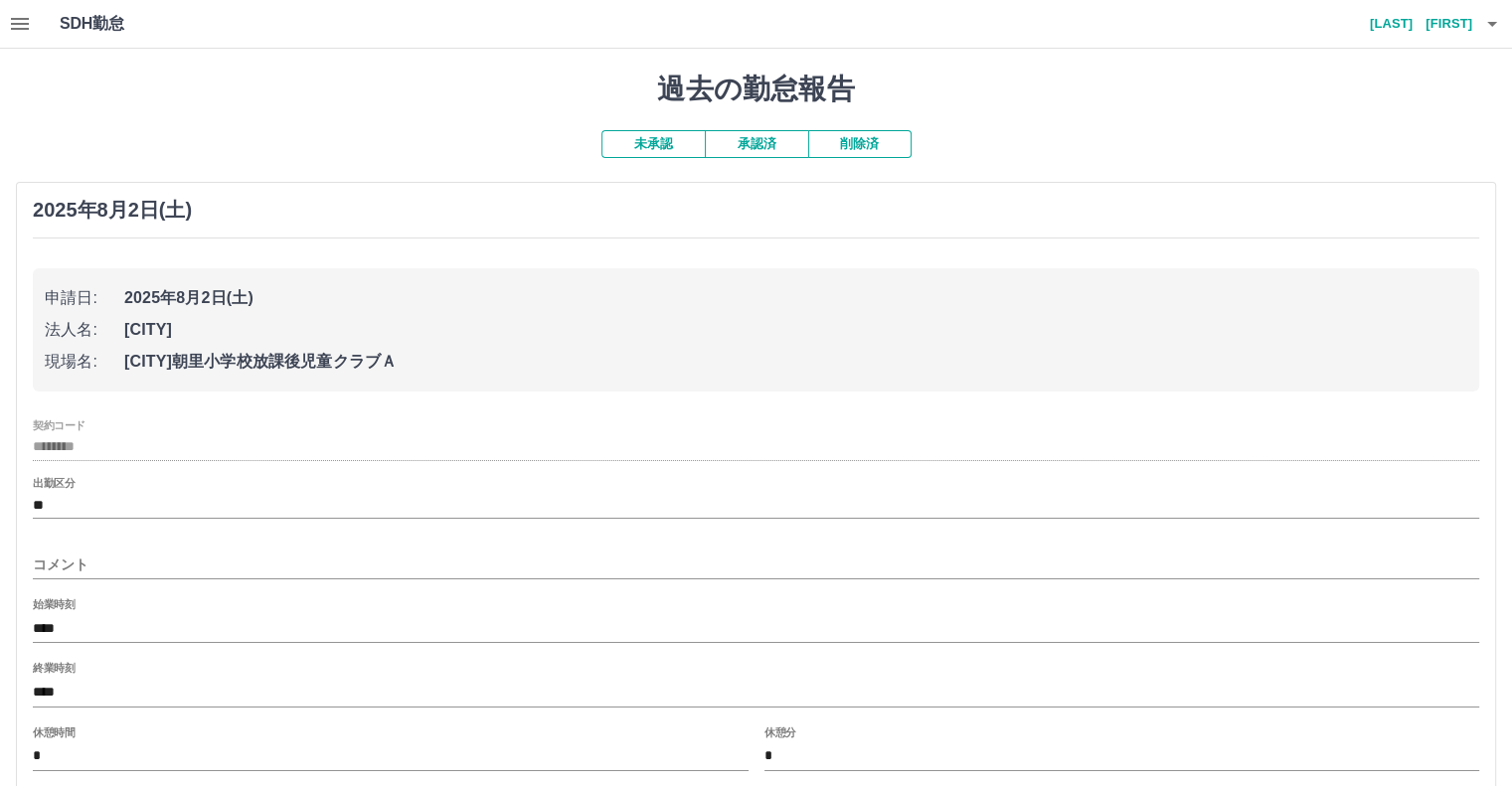 click on "コメント" at bounding box center (756, 564) 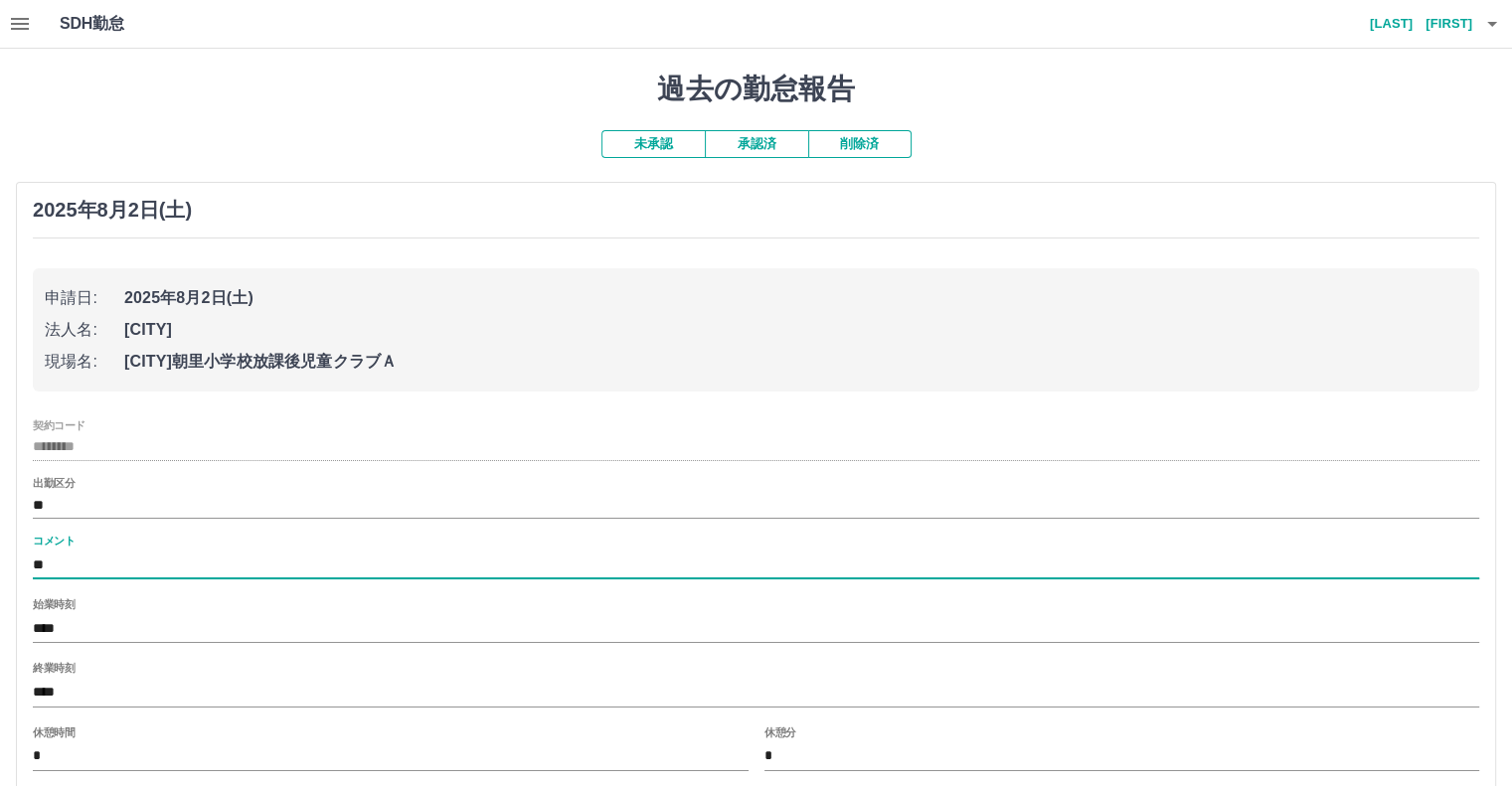 type on "*" 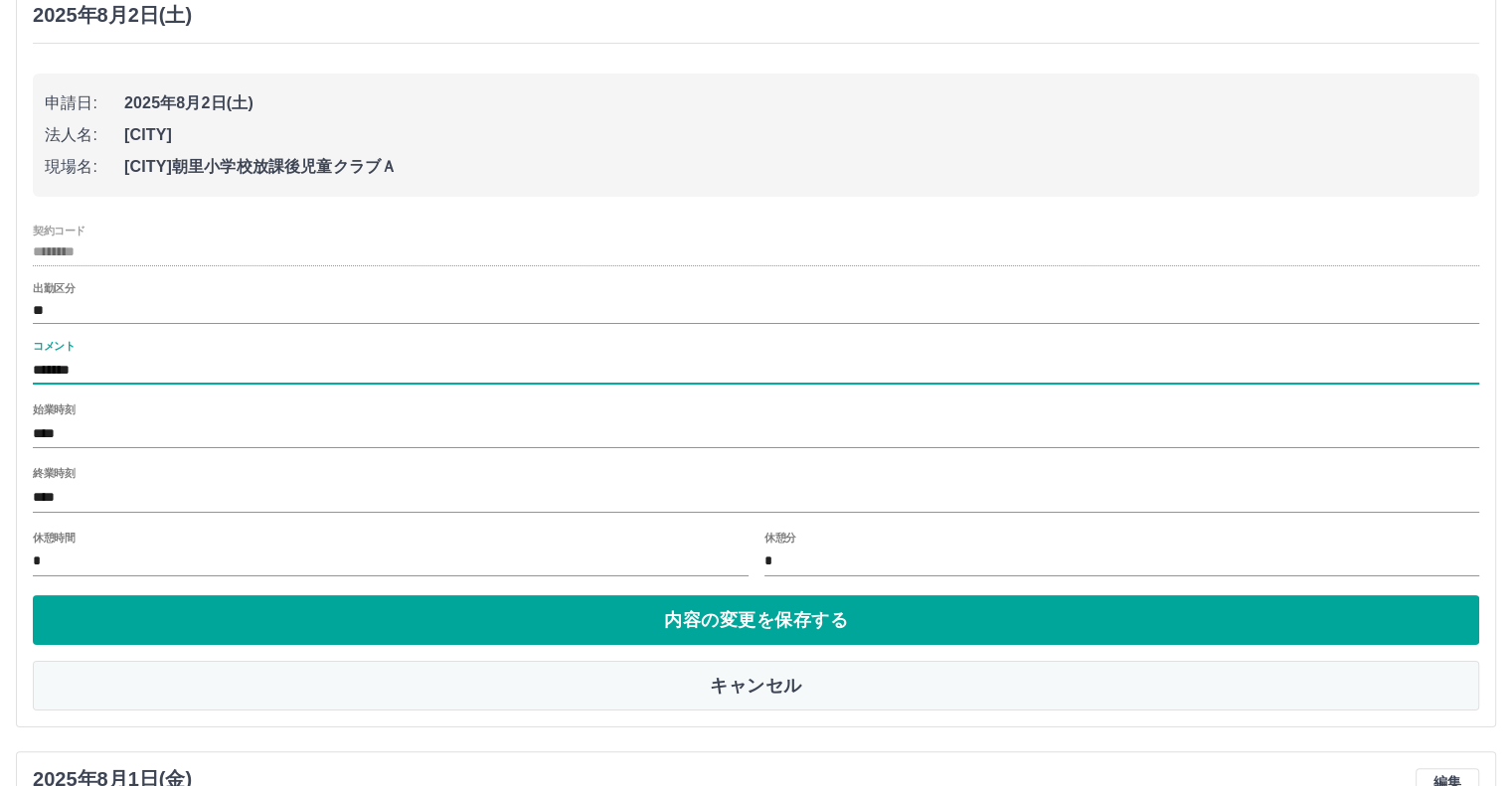 scroll, scrollTop: 199, scrollLeft: 0, axis: vertical 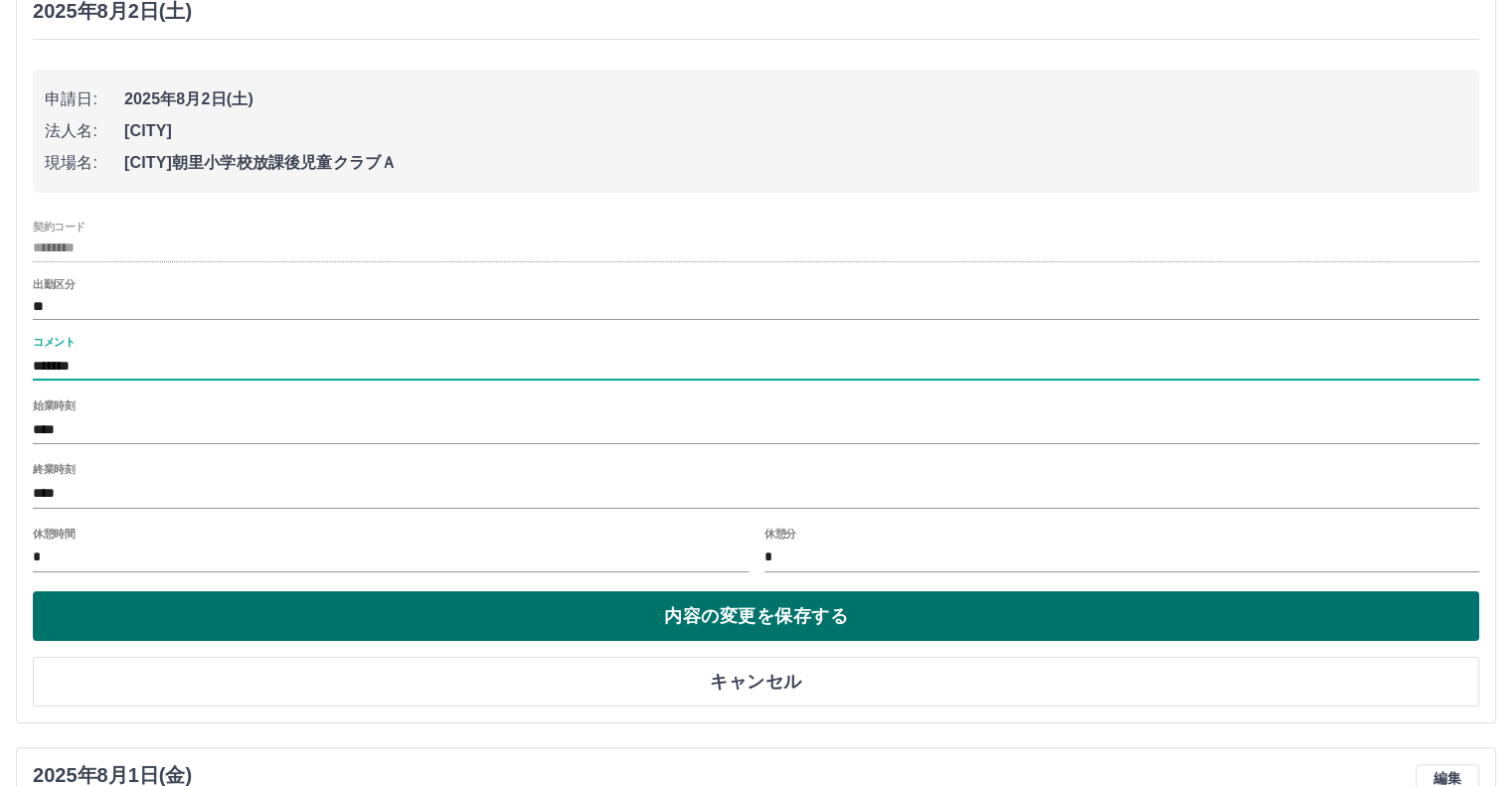 type on "*******" 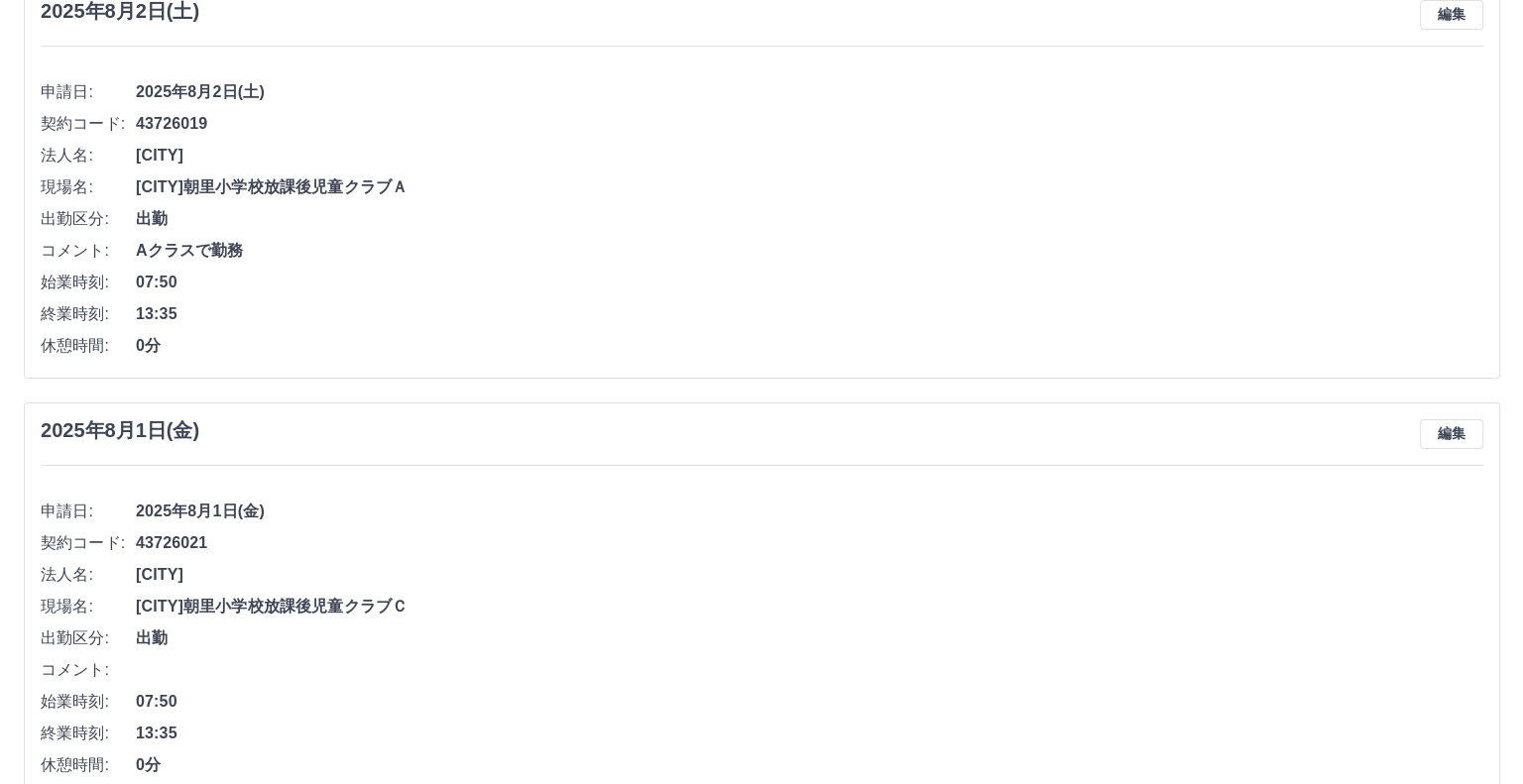 scroll, scrollTop: 0, scrollLeft: 0, axis: both 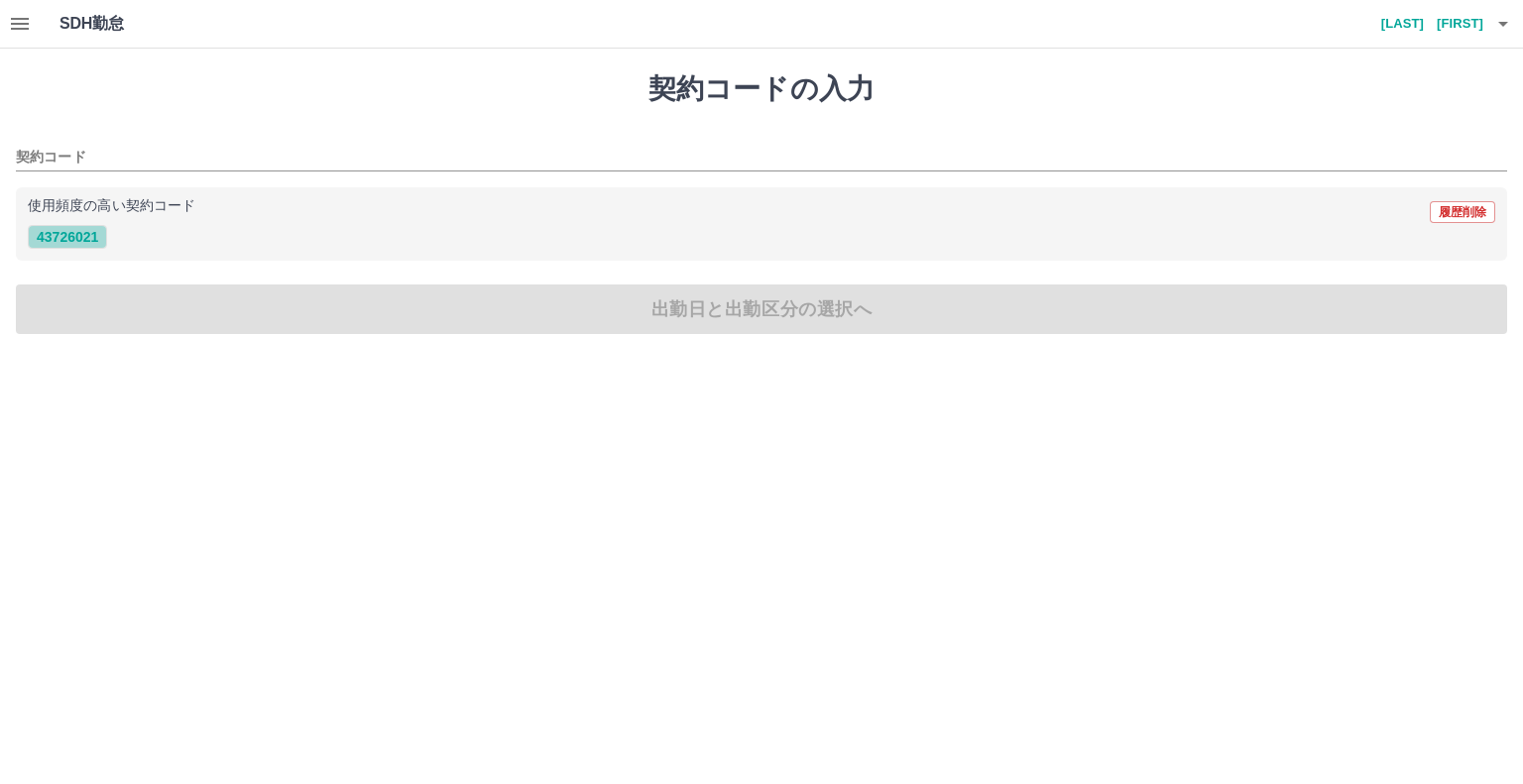 click on "43726021" at bounding box center (67, 237) 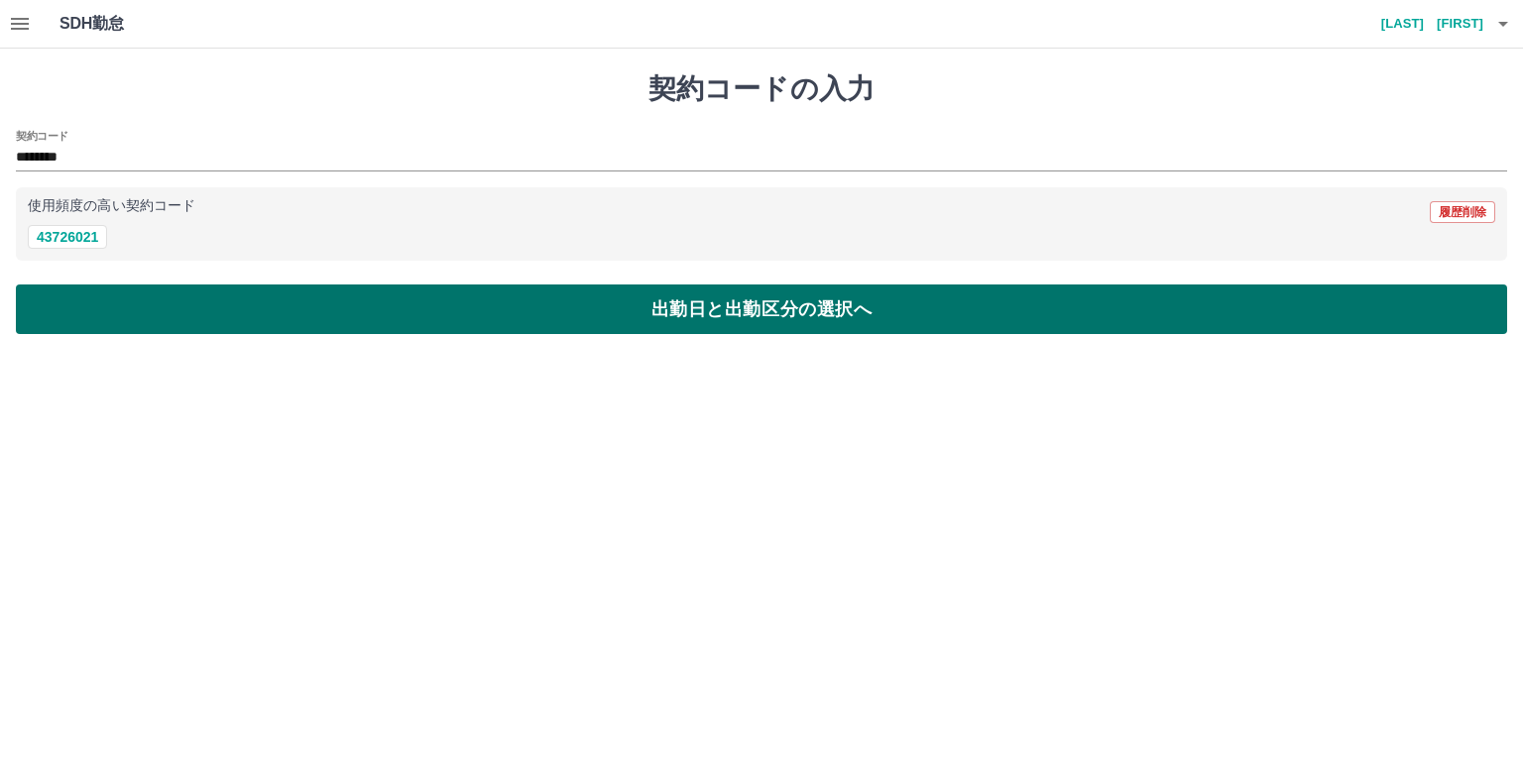 click on "出勤日と出勤区分の選択へ" at bounding box center (762, 309) 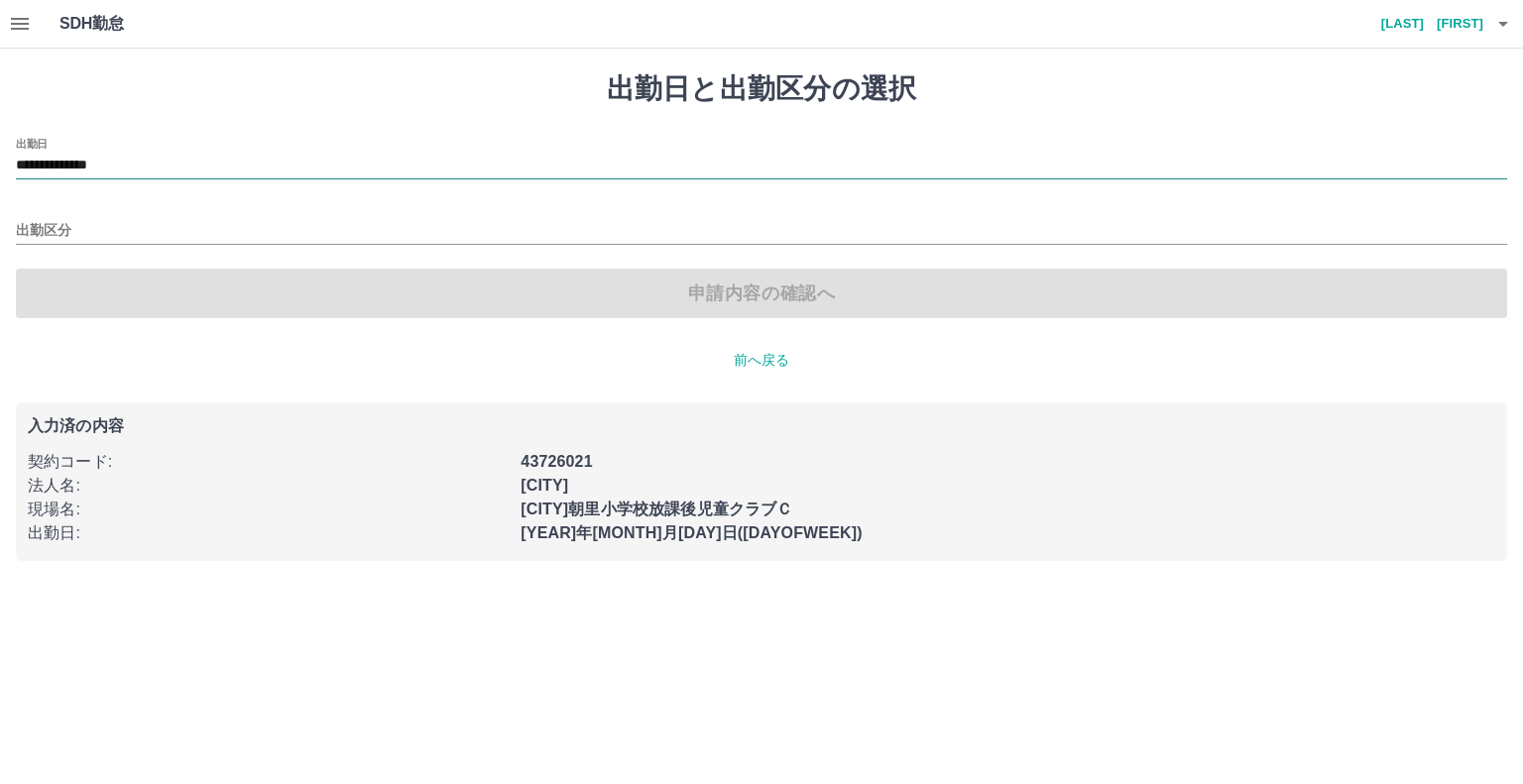 click on "**********" at bounding box center (762, 166) 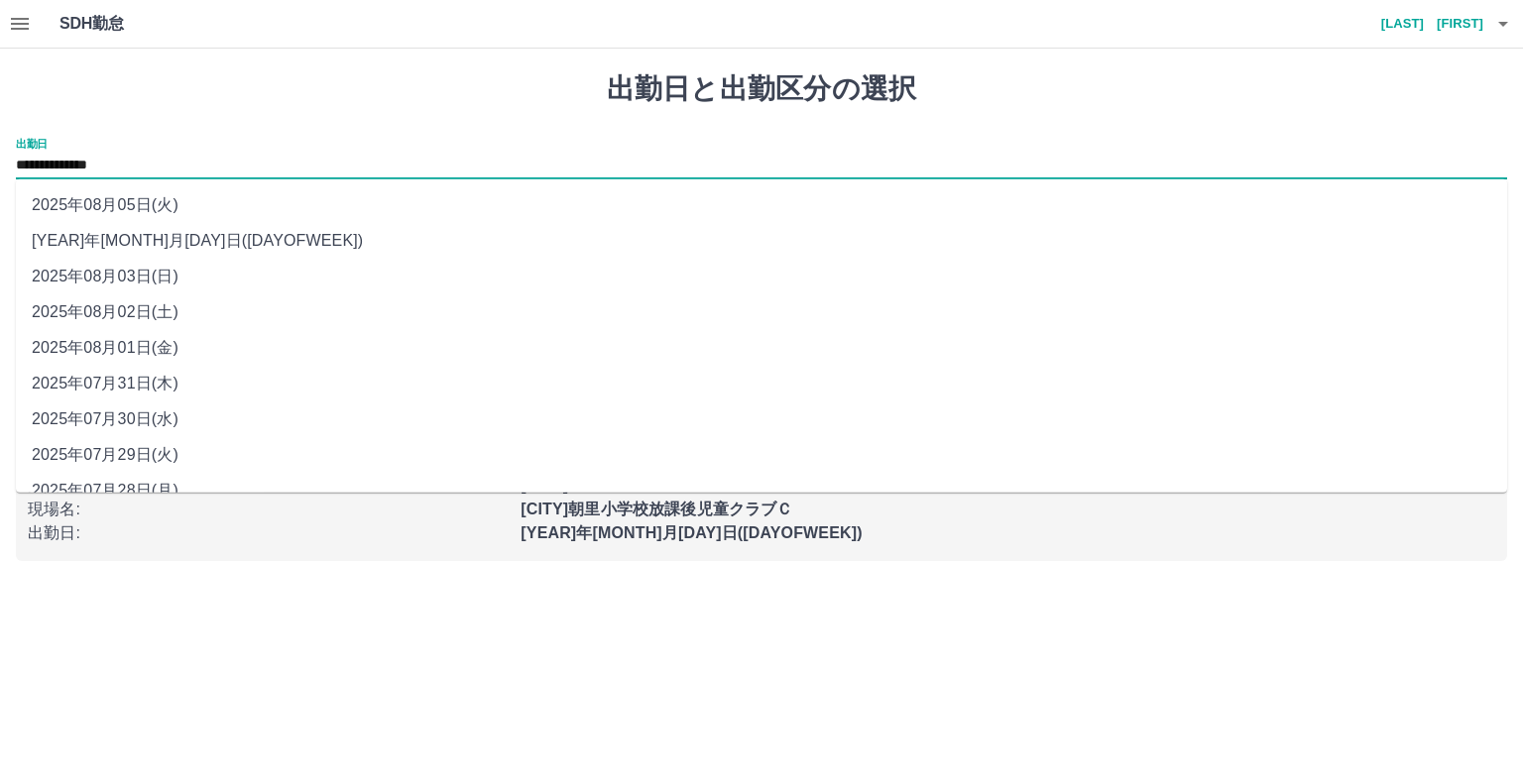 click on "2025年08月03日(日)" at bounding box center (762, 277) 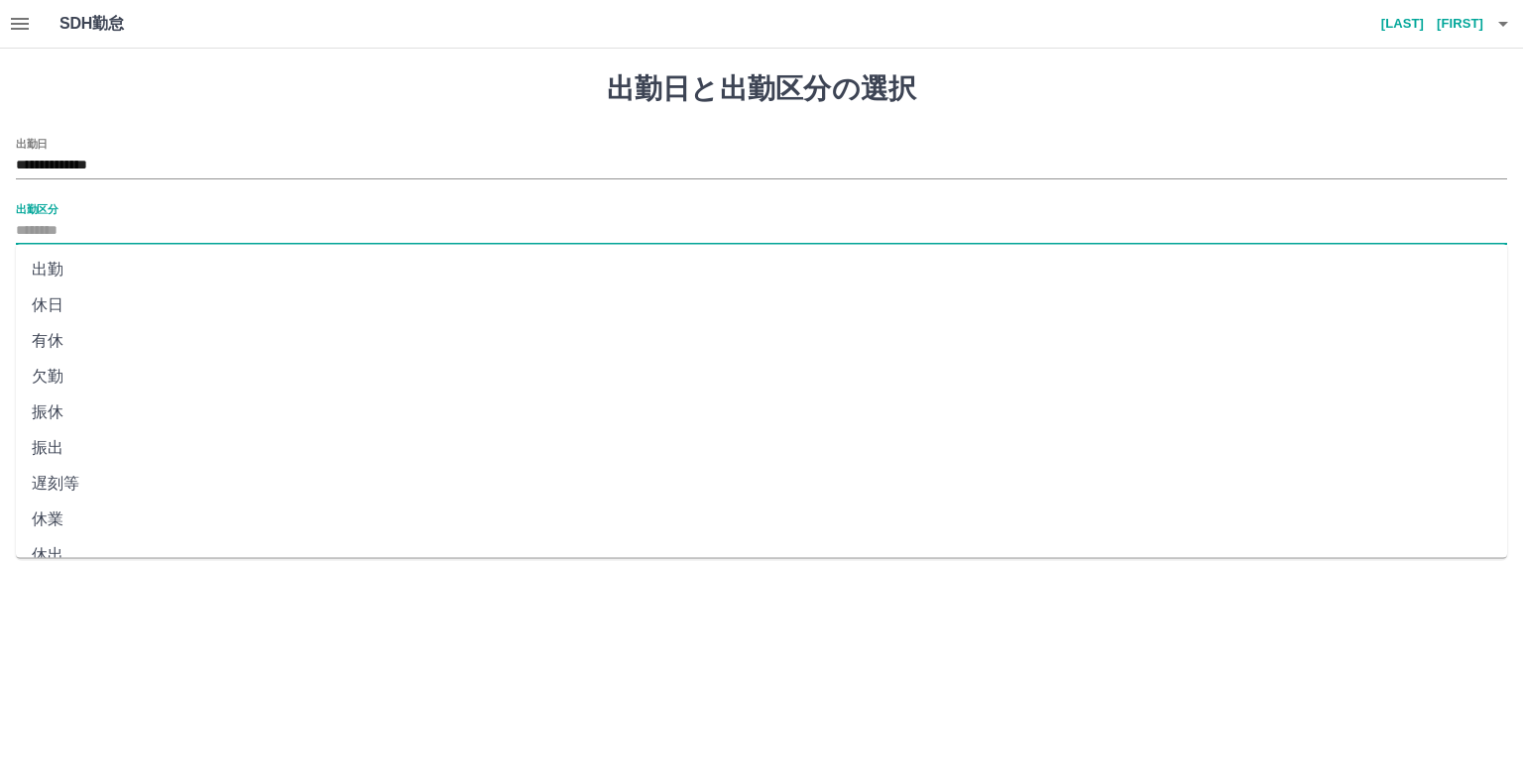 click on "出勤区分" at bounding box center [762, 231] 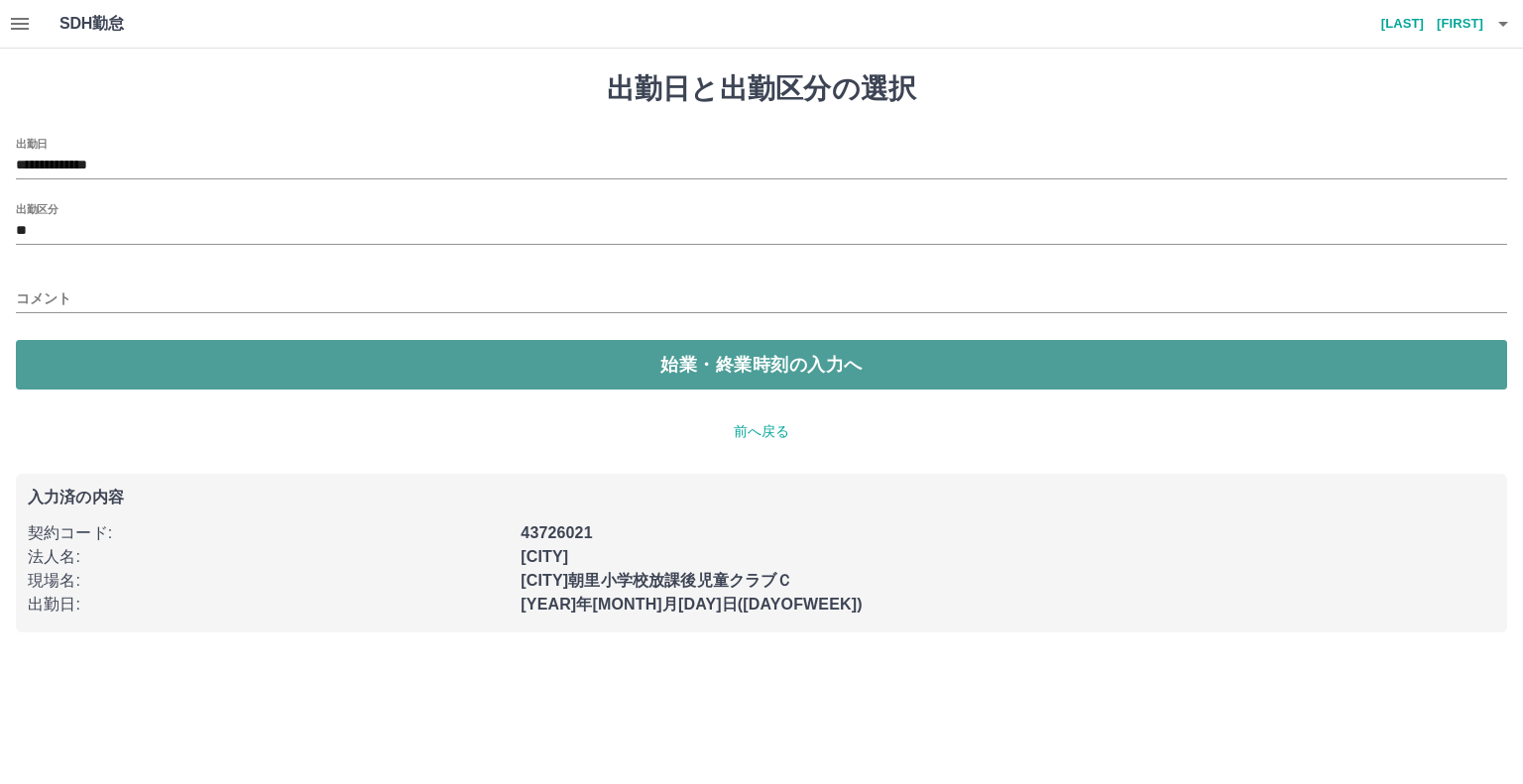 click on "始業・終業時刻の入力へ" at bounding box center [762, 365] 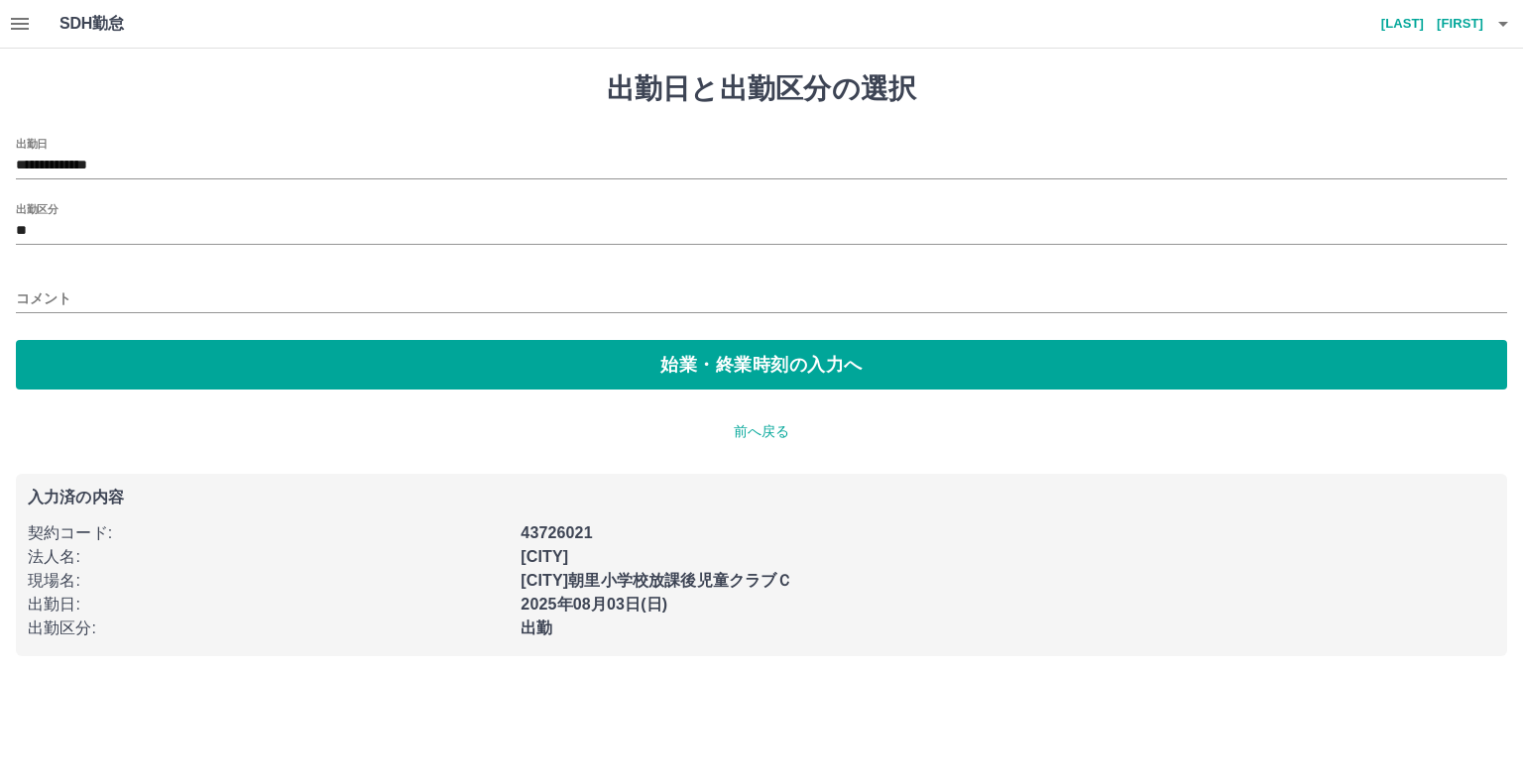 click on "出勤区分" at bounding box center [37, 208] 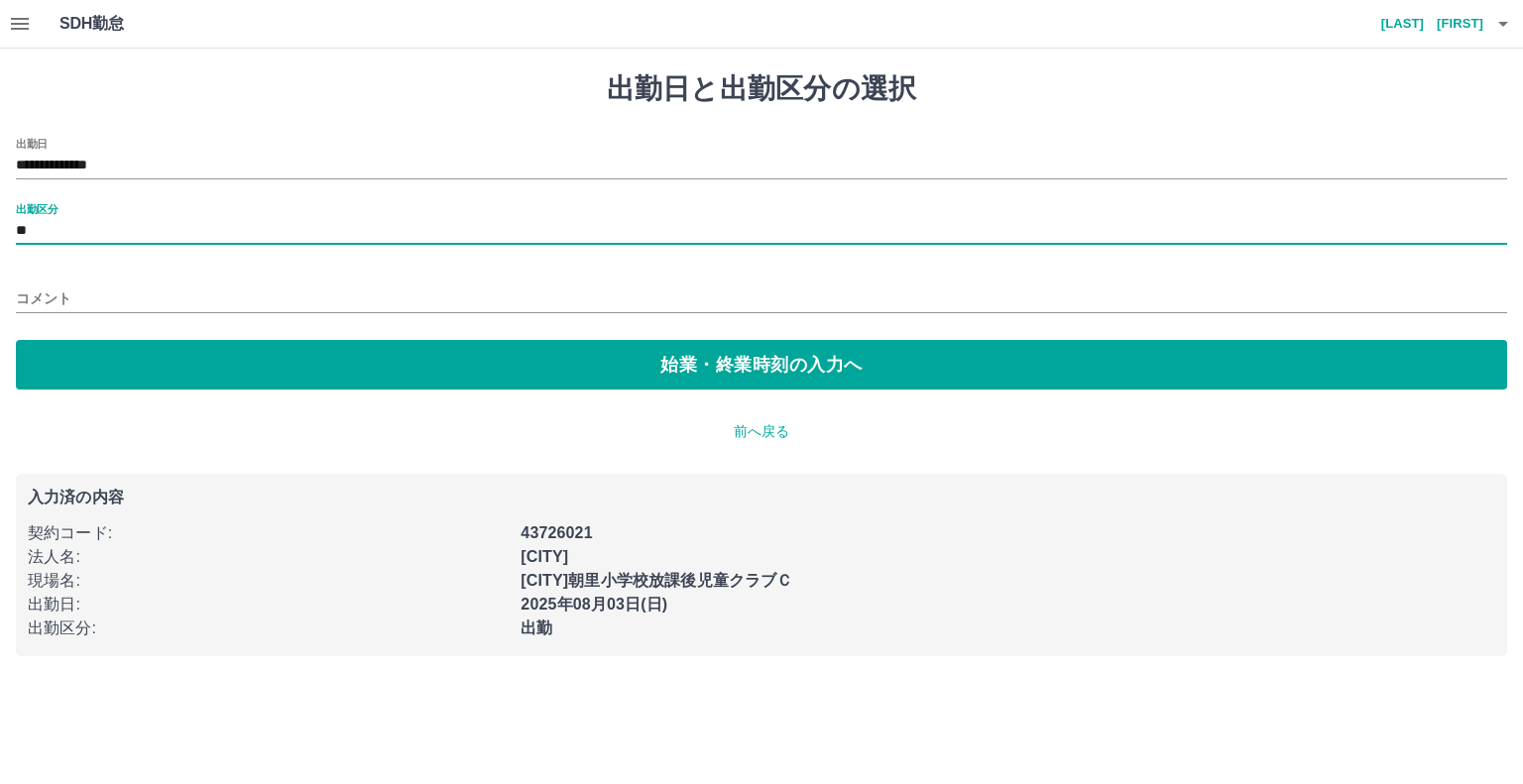 click on "出勤区分" at bounding box center (37, 208) 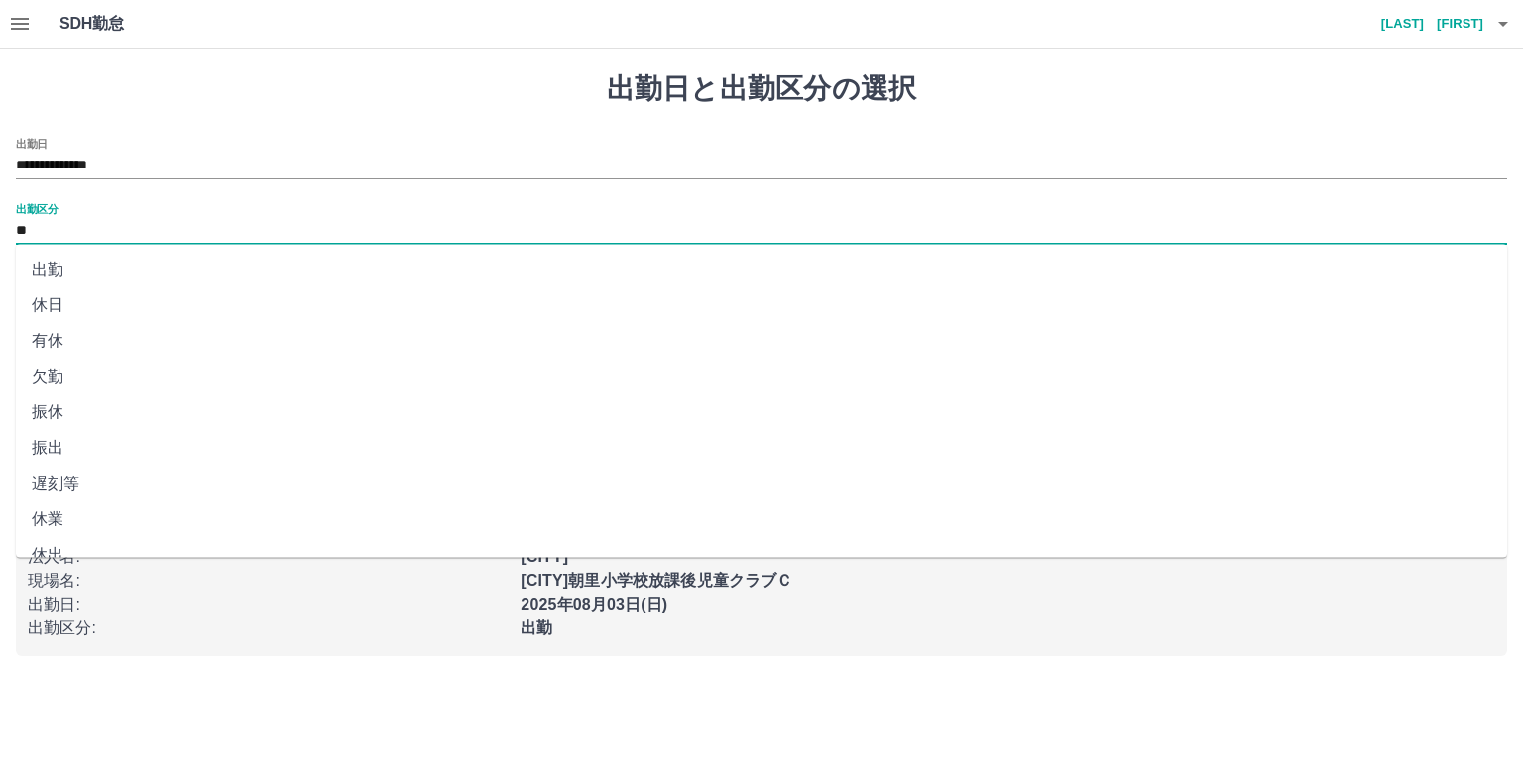 click on "**" at bounding box center (762, 231) 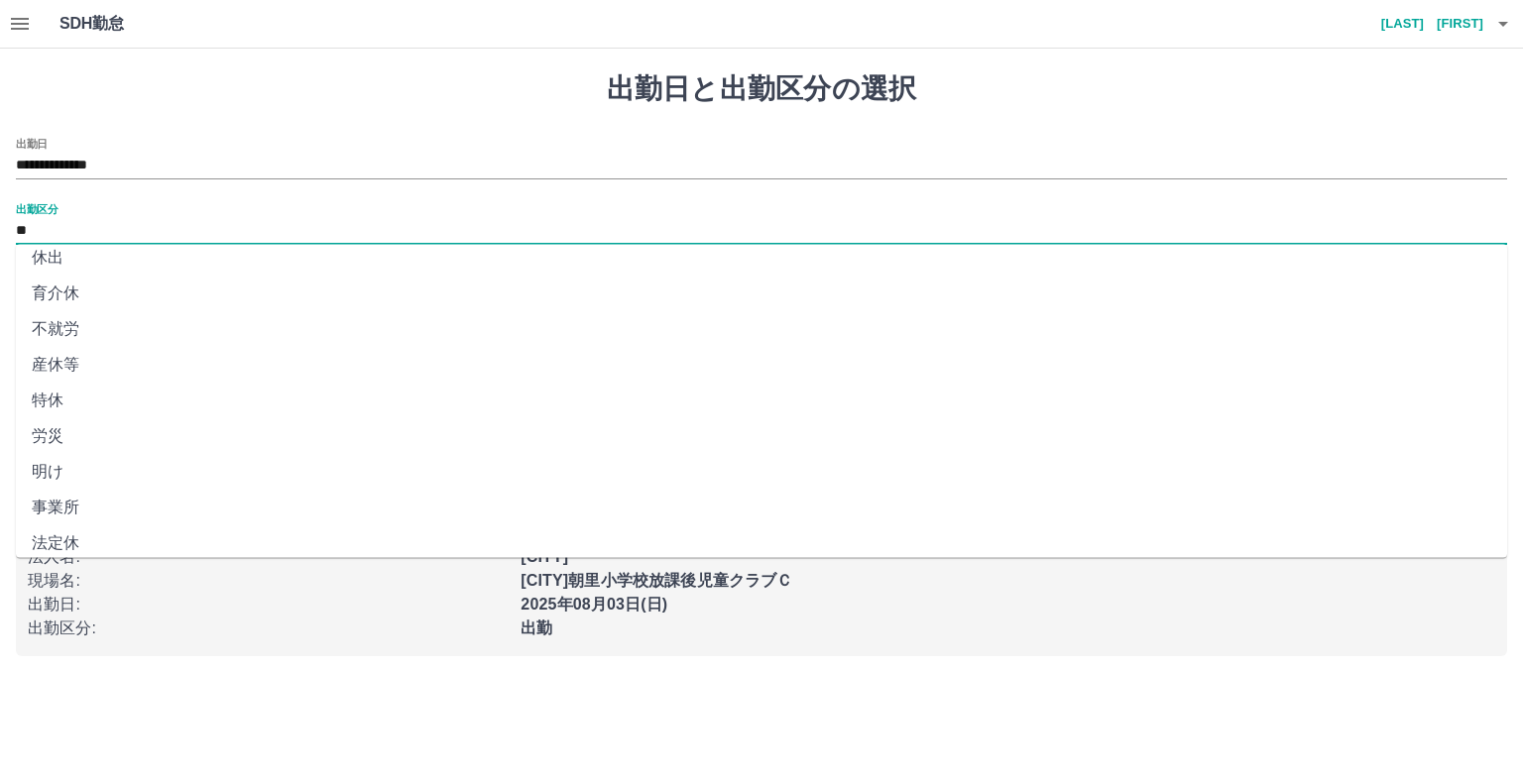 scroll, scrollTop: 344, scrollLeft: 0, axis: vertical 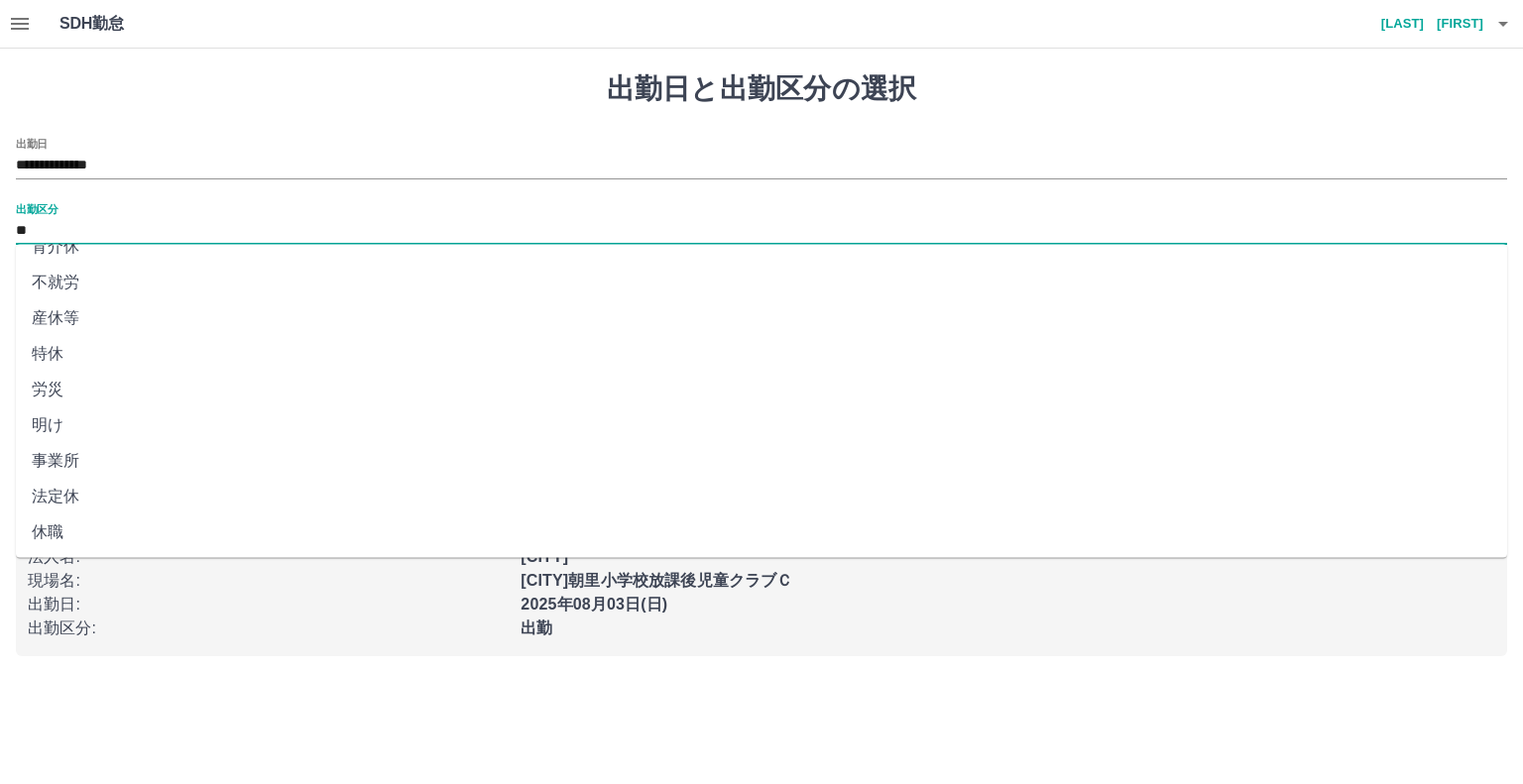 click on "法定休" at bounding box center [762, 497] 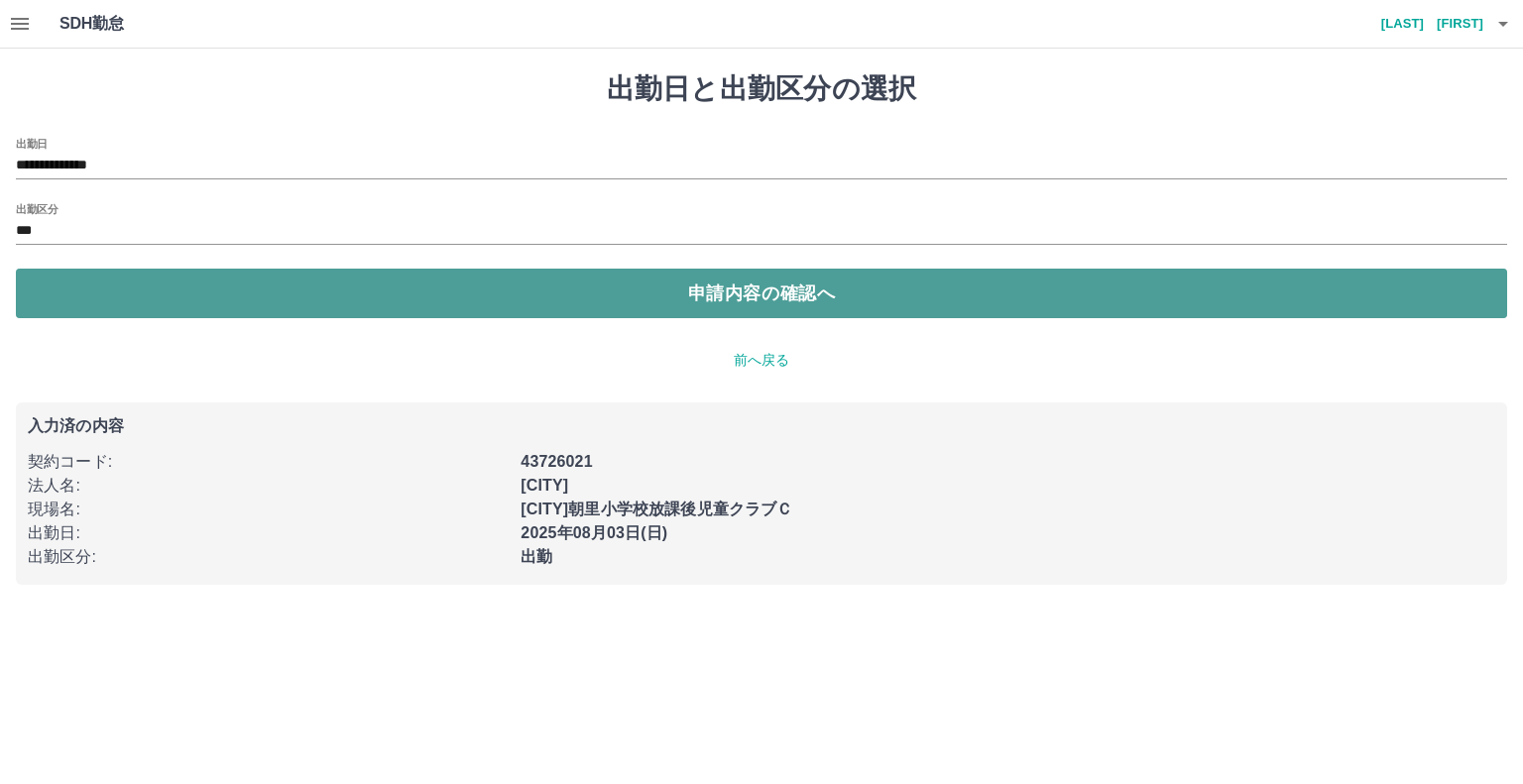 click on "申請内容の確認へ" at bounding box center (762, 293) 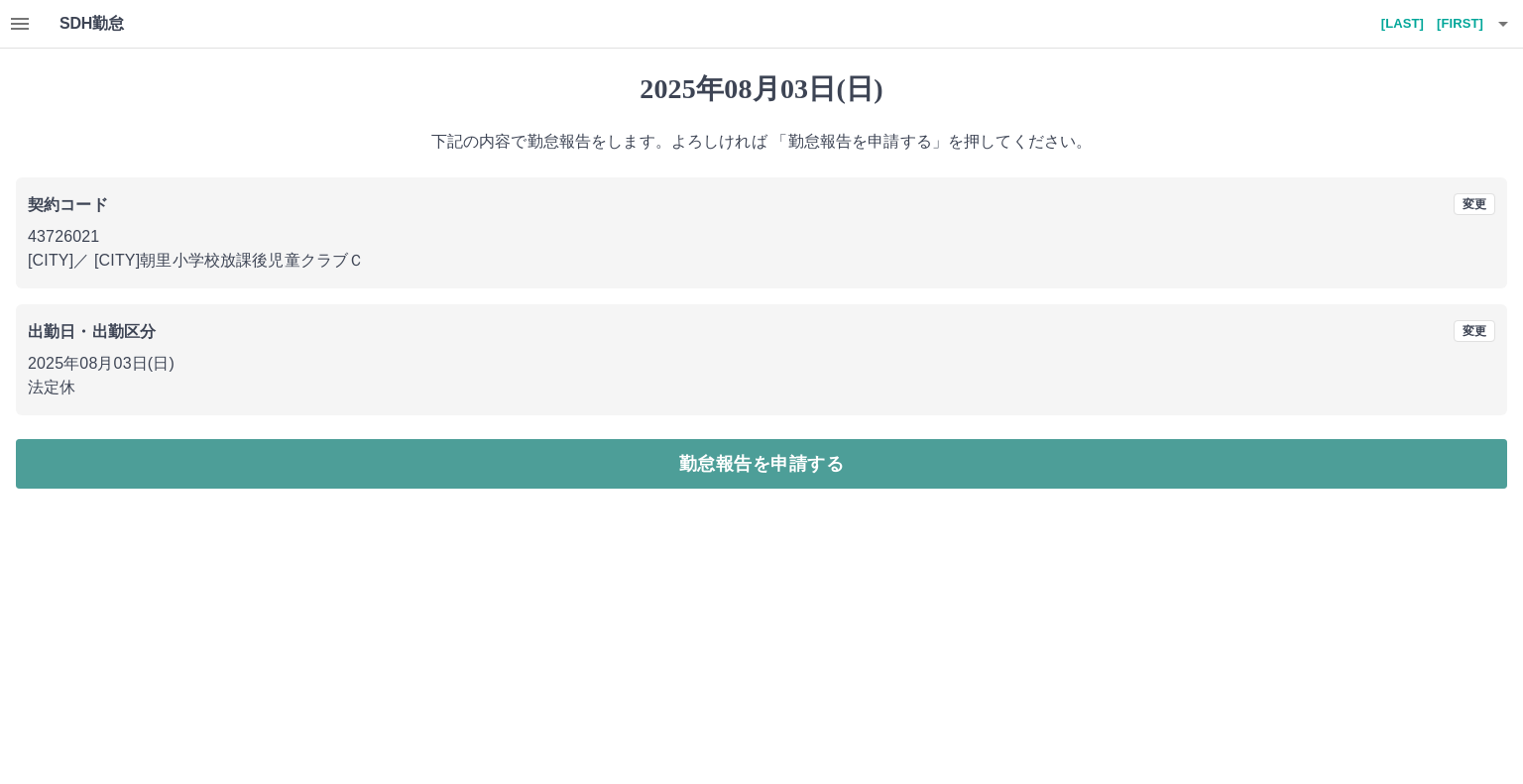 click on "勤怠報告を申請する" at bounding box center (762, 464) 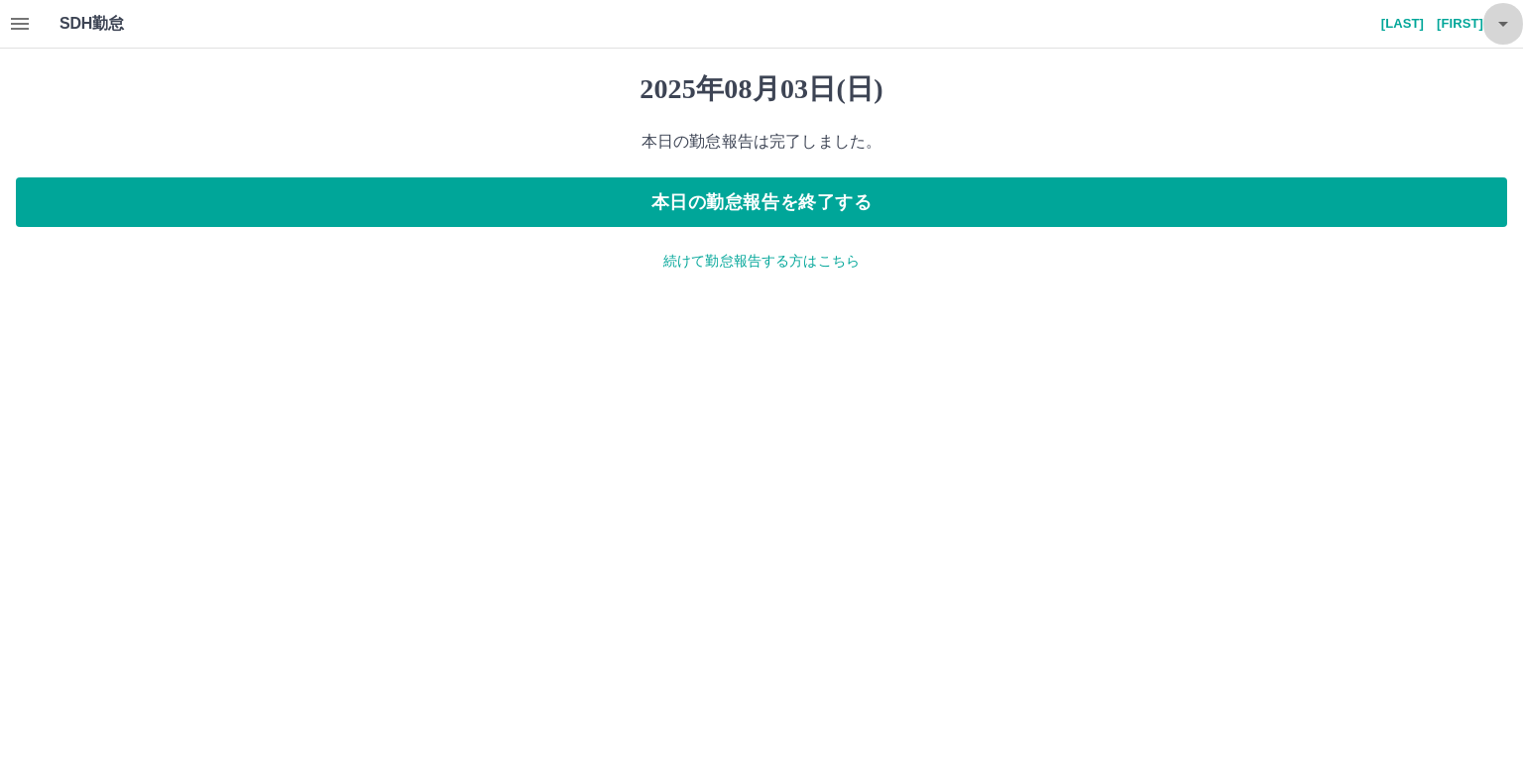 click 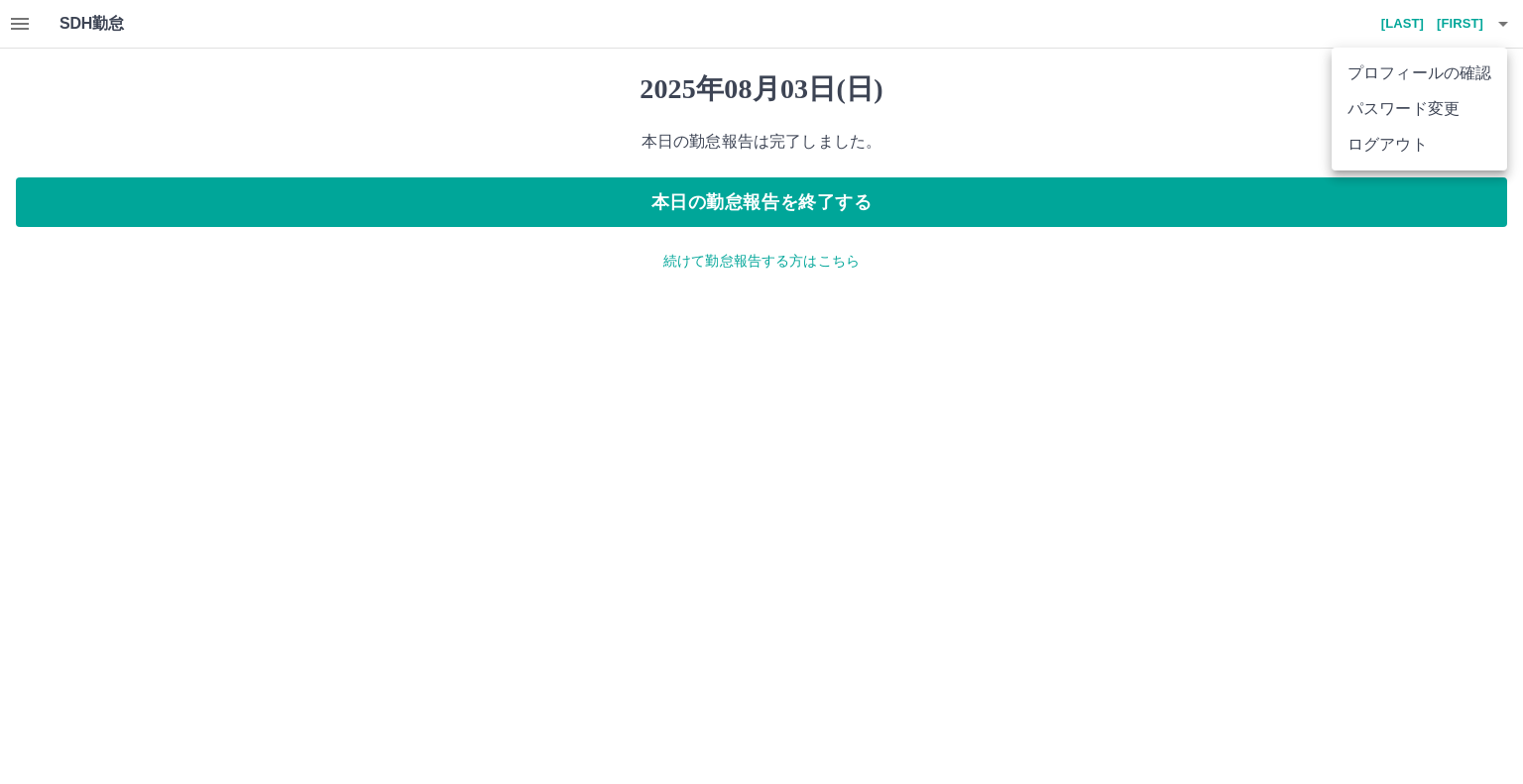 click on "ログアウト" at bounding box center (1419, 145) 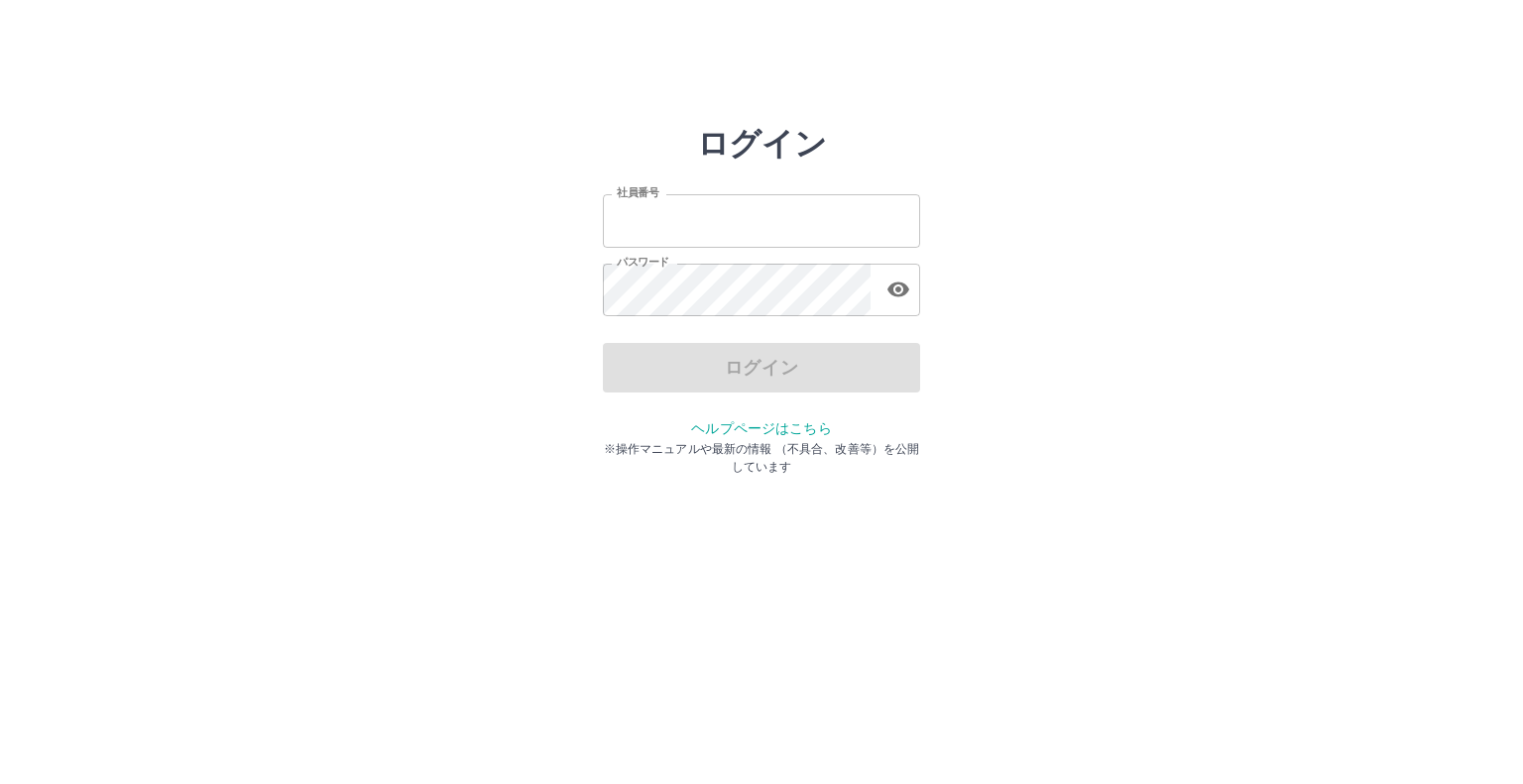 scroll, scrollTop: 0, scrollLeft: 0, axis: both 